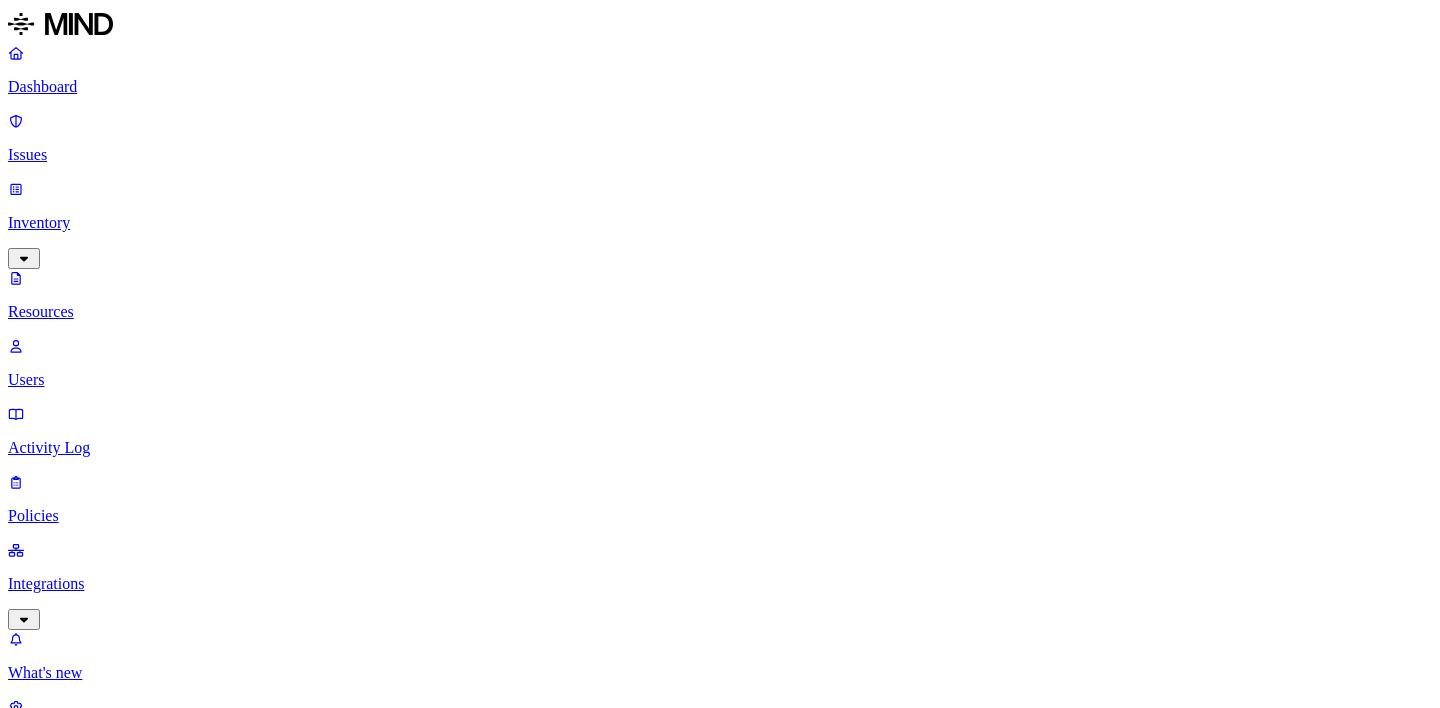 scroll, scrollTop: 0, scrollLeft: 0, axis: both 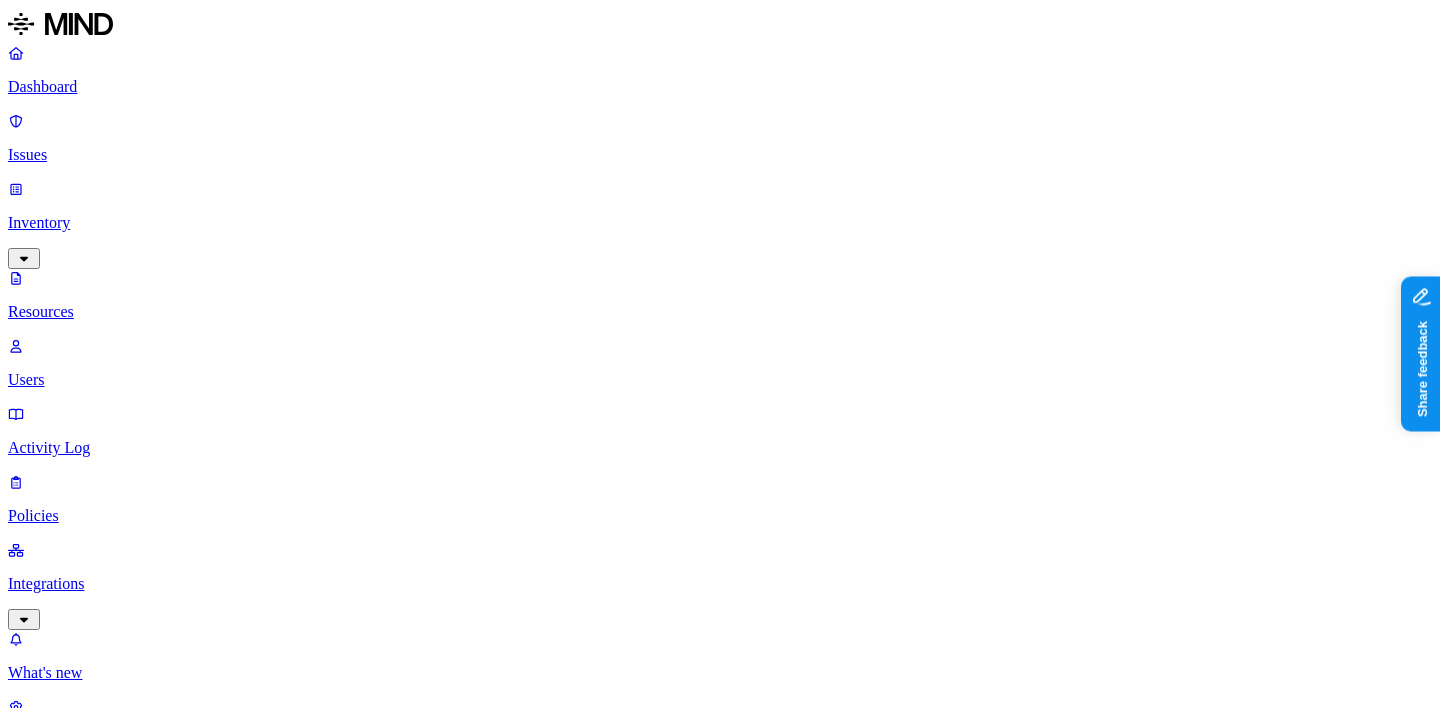 click on "Classification Other CUI 1" at bounding box center [720, 2859] 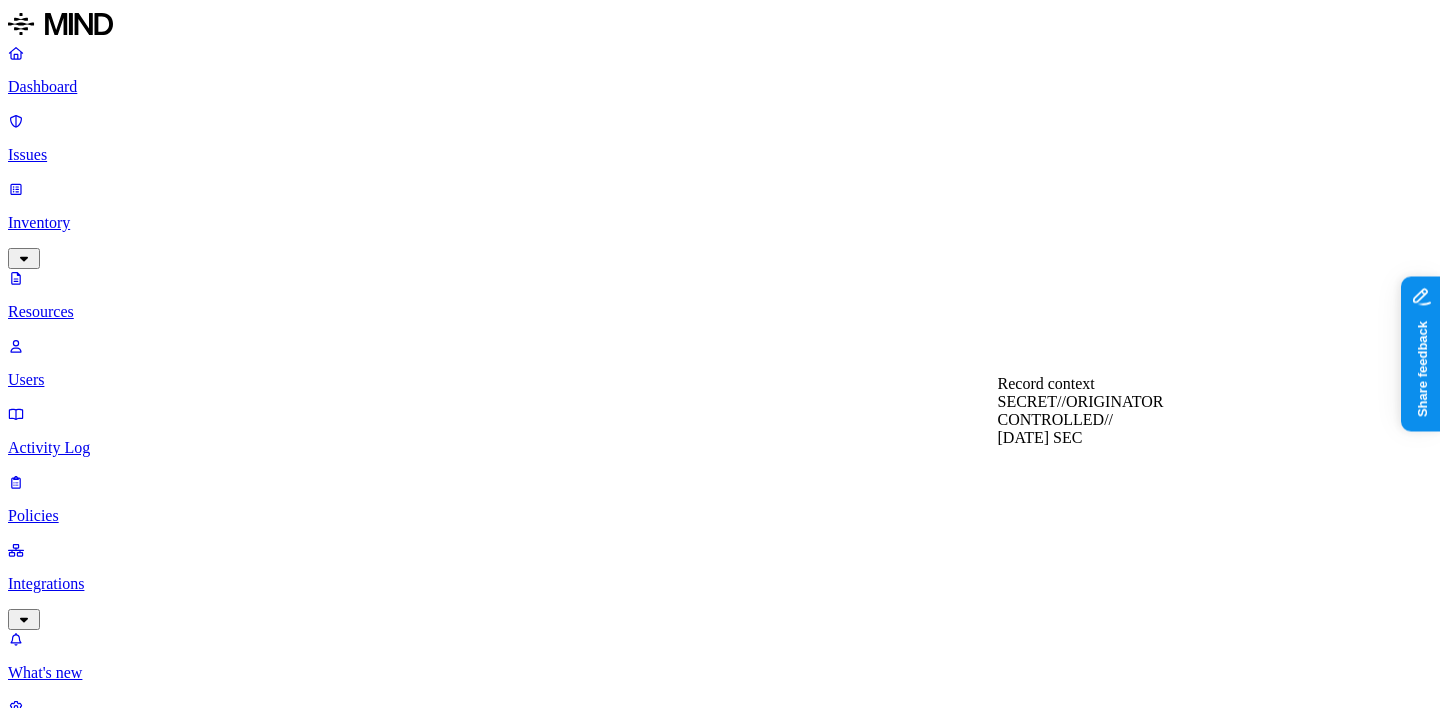 type 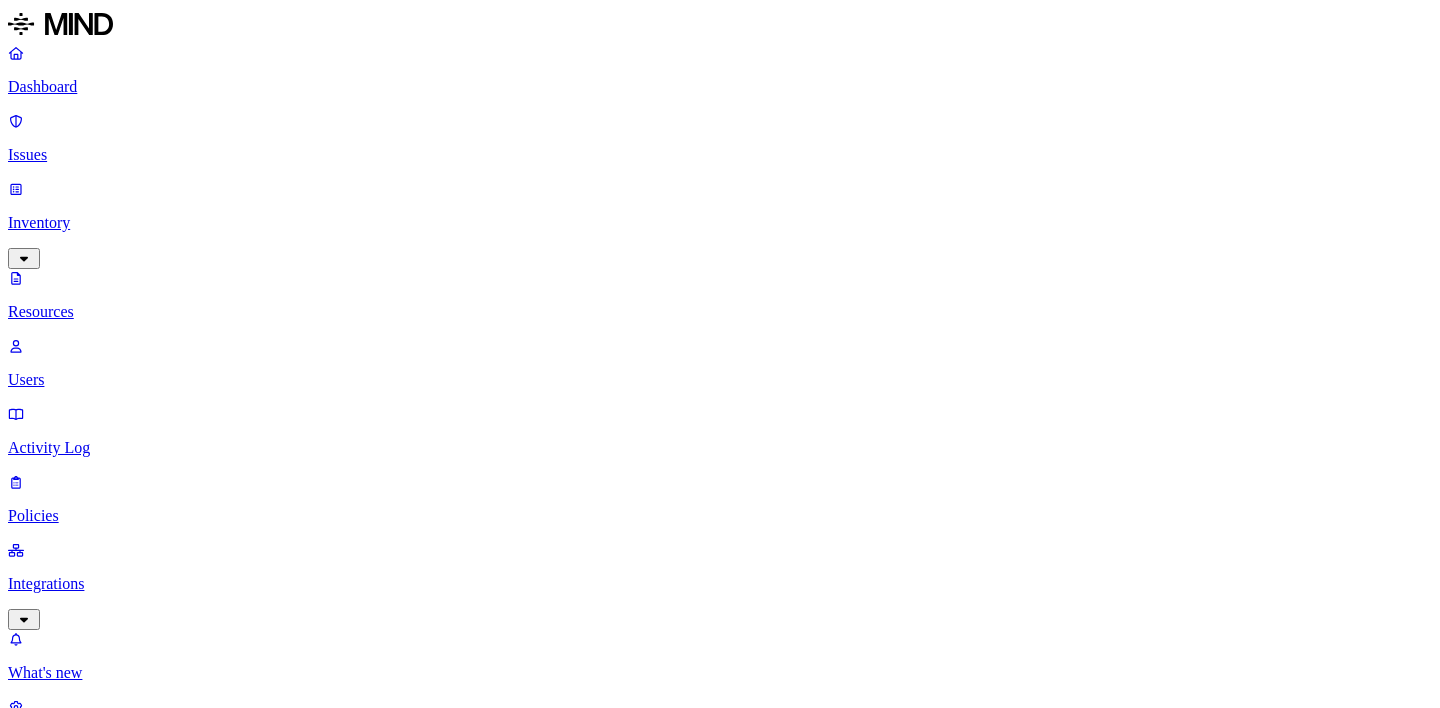scroll, scrollTop: 0, scrollLeft: 0, axis: both 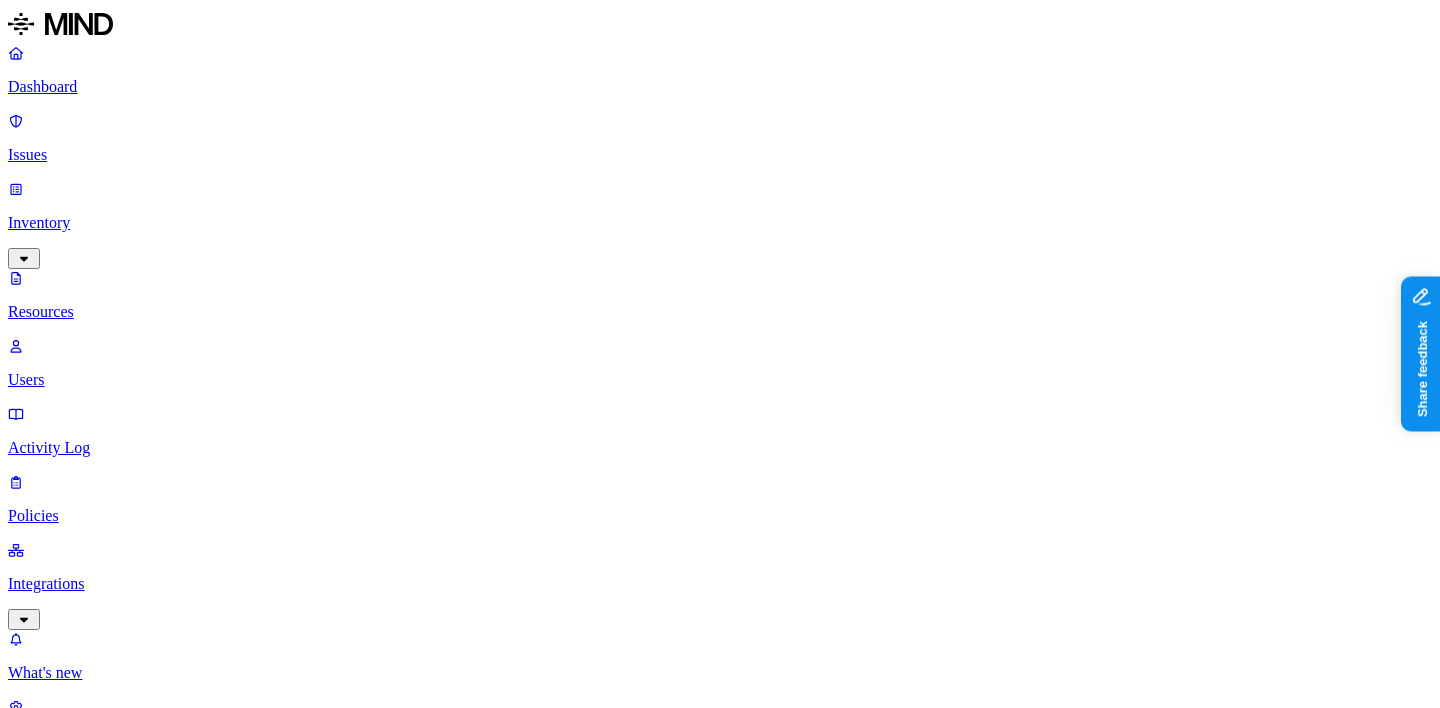 click on "Other CUI 1" at bounding box center (32, 4504) 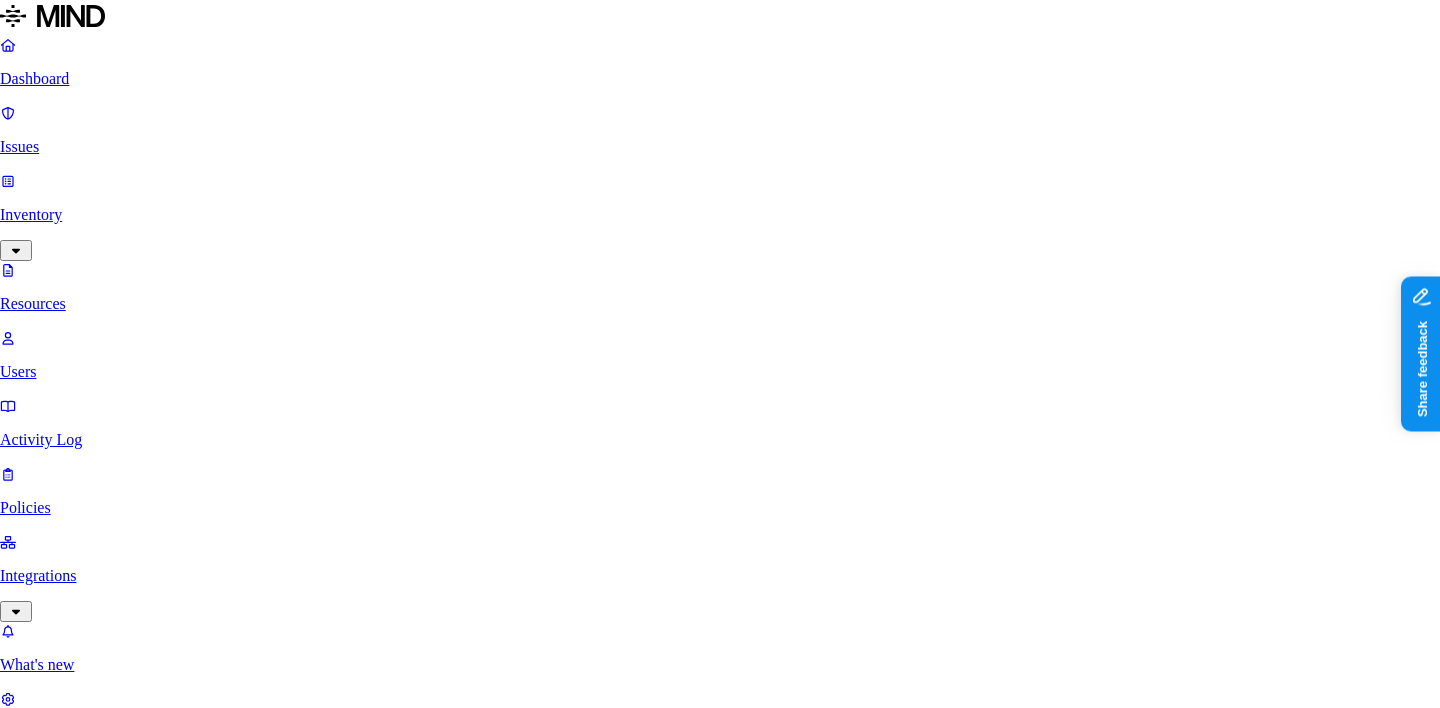 scroll, scrollTop: 280, scrollLeft: 0, axis: vertical 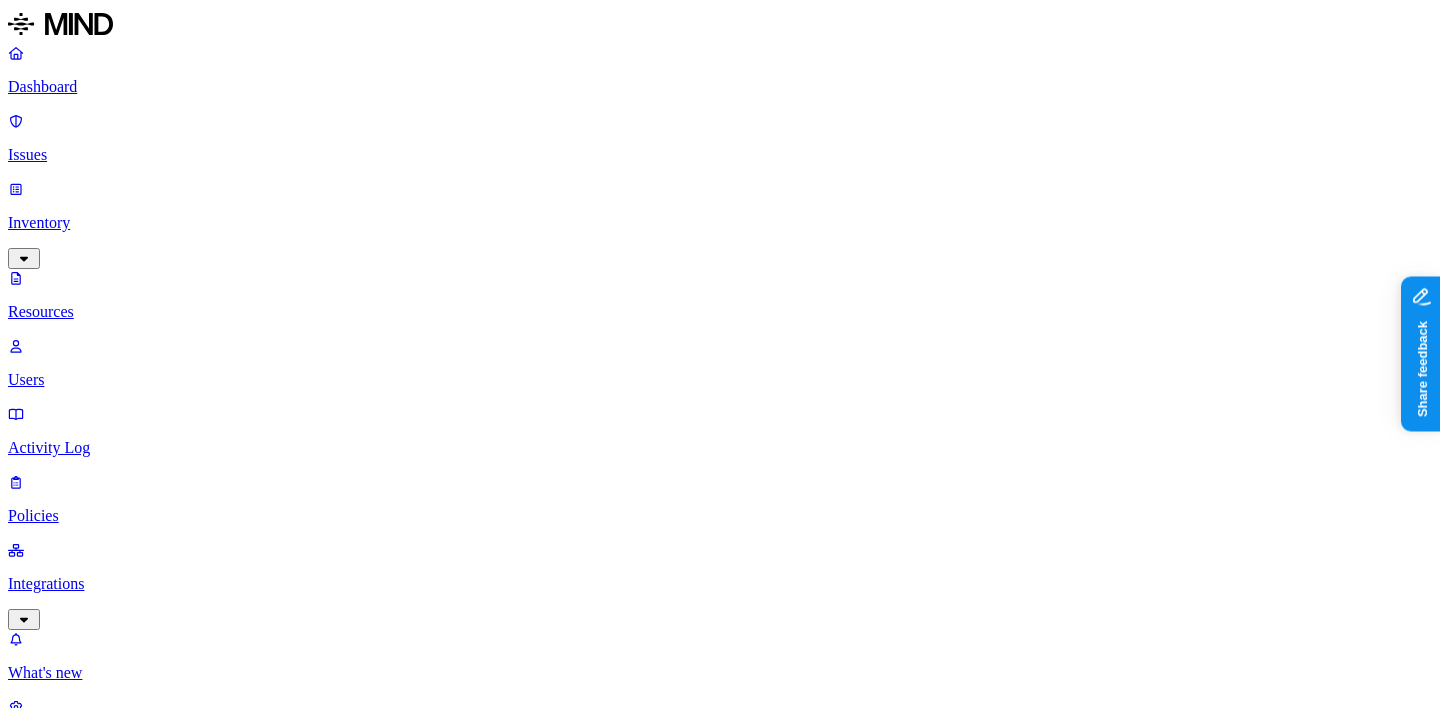 click on "Other CUI 1" at bounding box center (32, 3468) 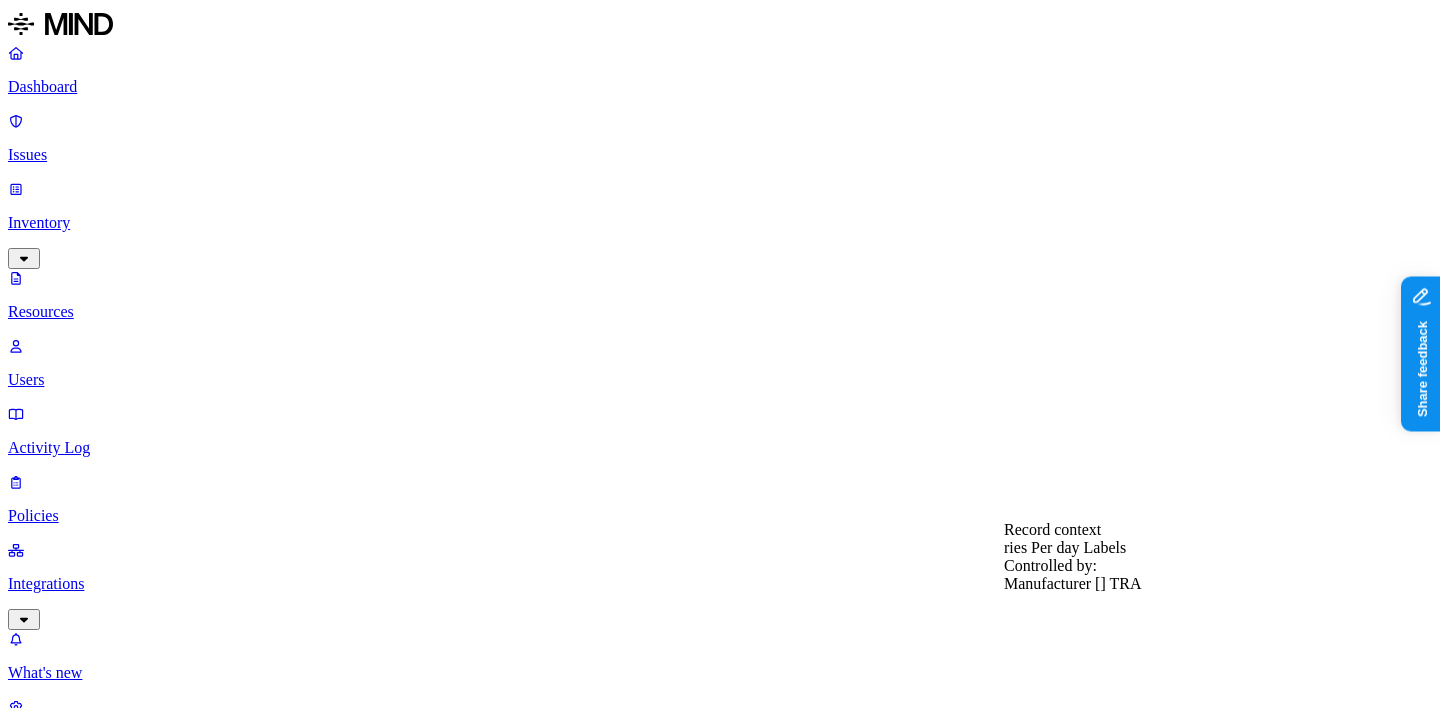 type 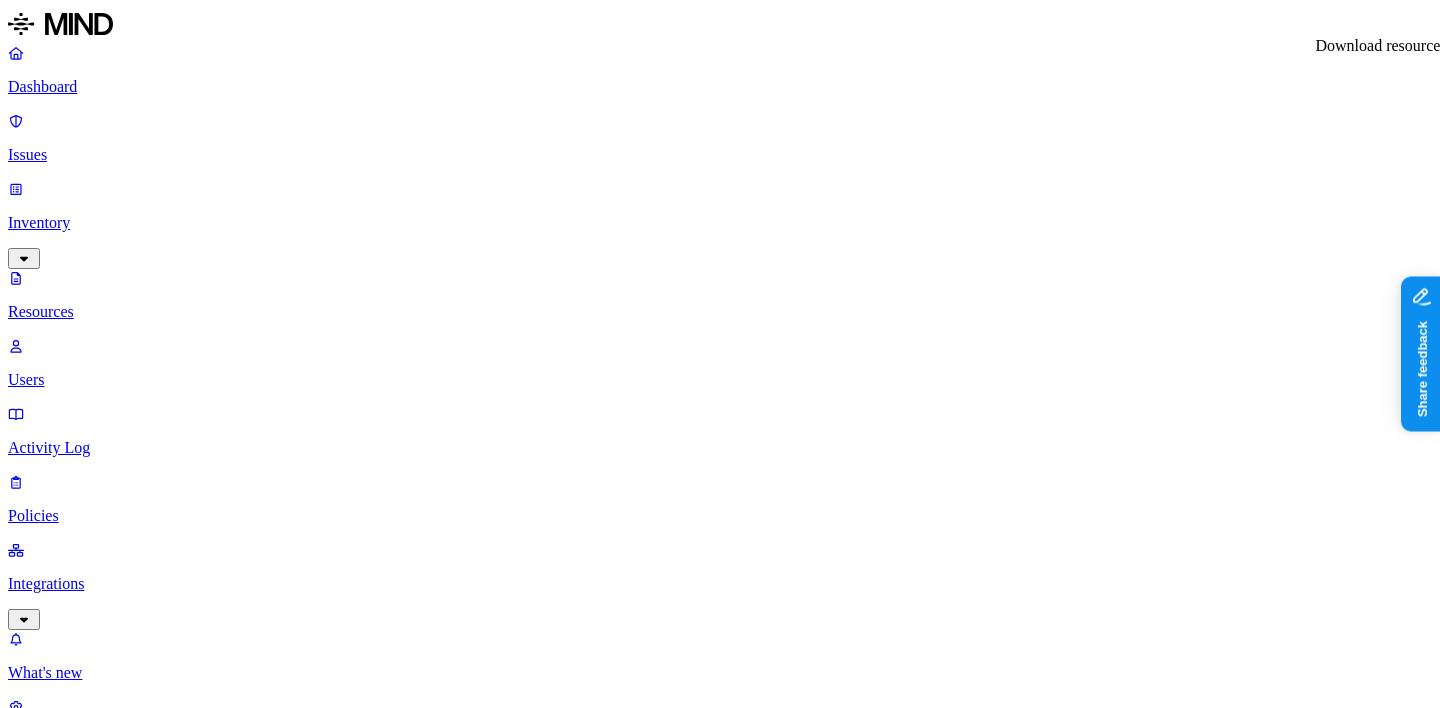 click 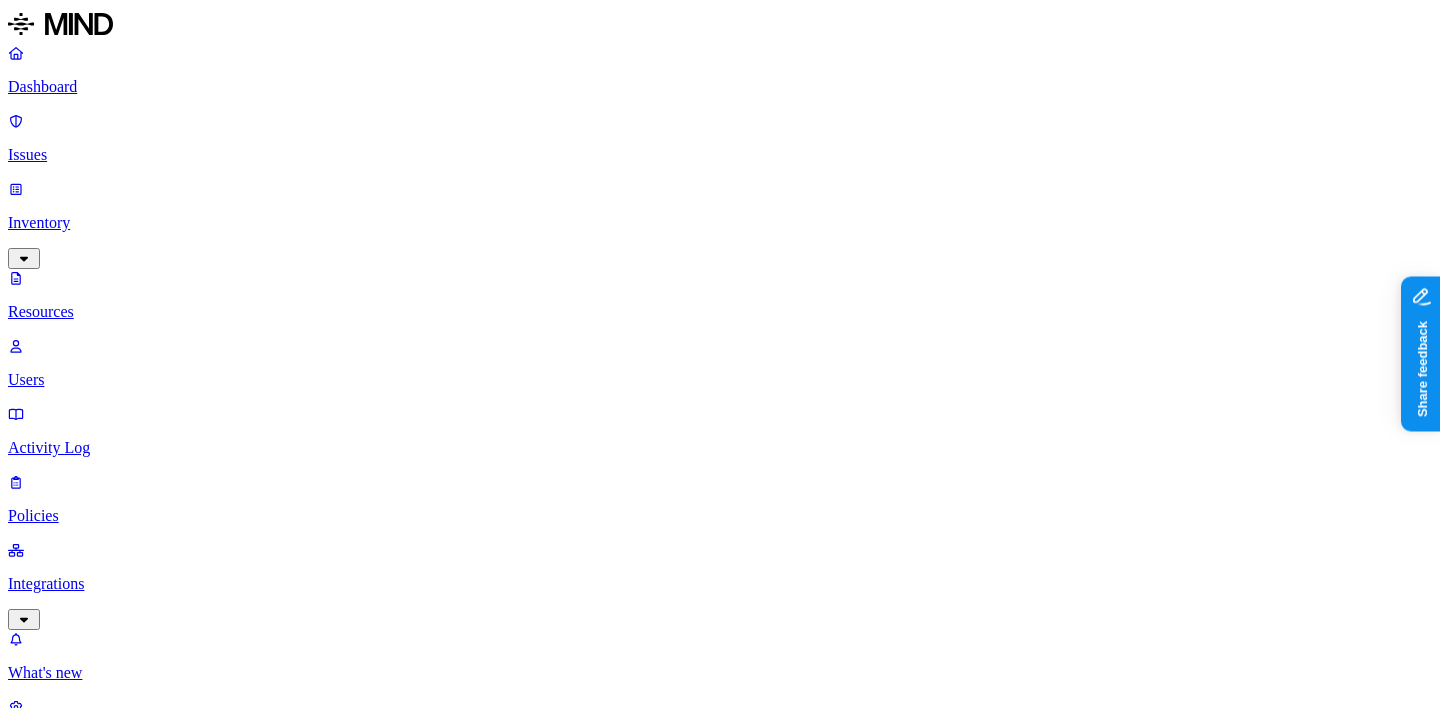 type 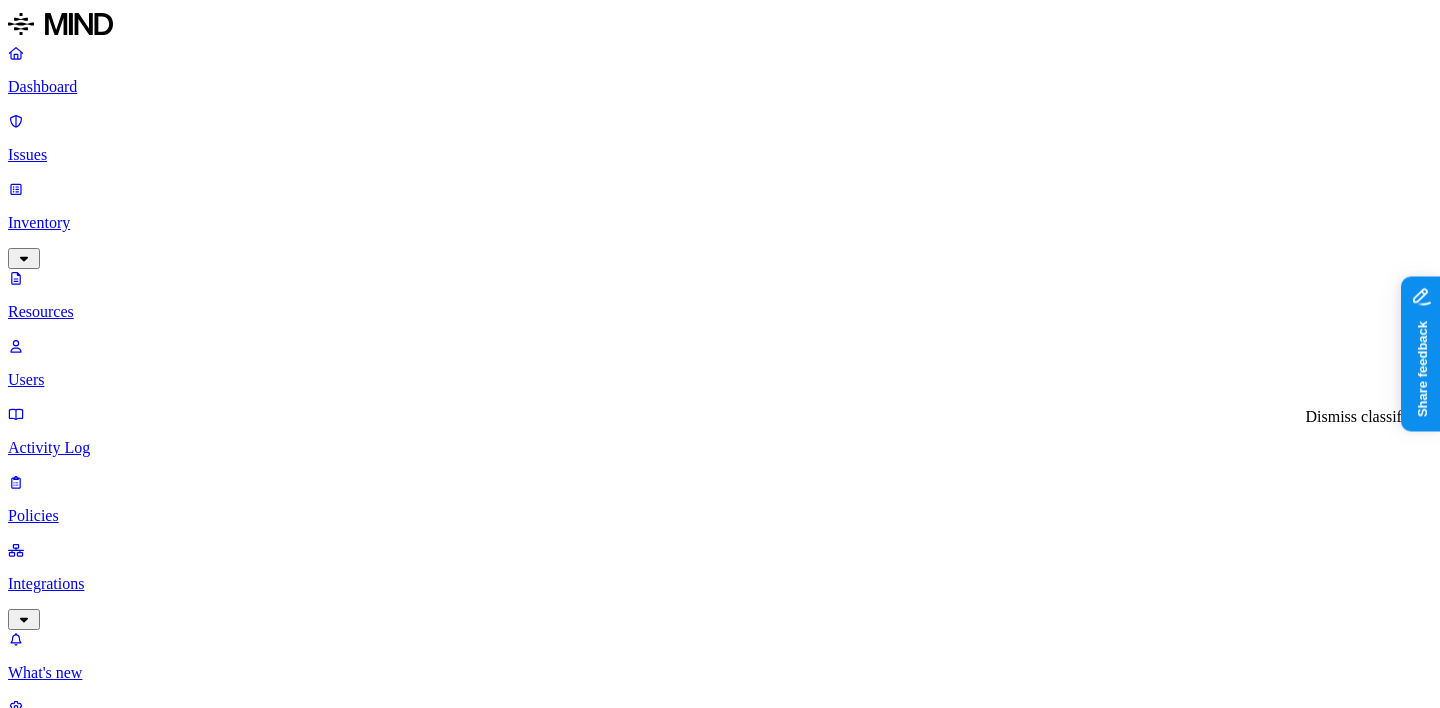 click at bounding box center (390, 5333) 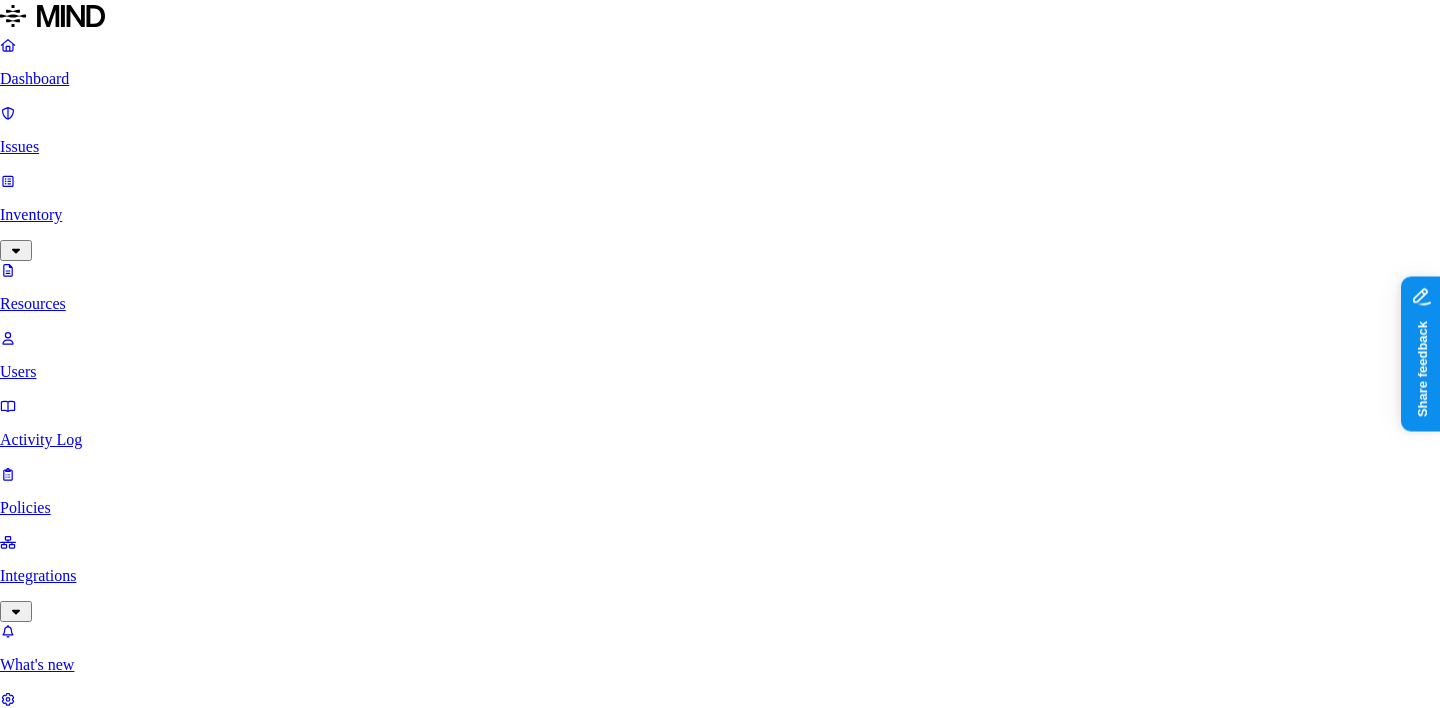 click on "Confirm" at bounding box center (89, 6854) 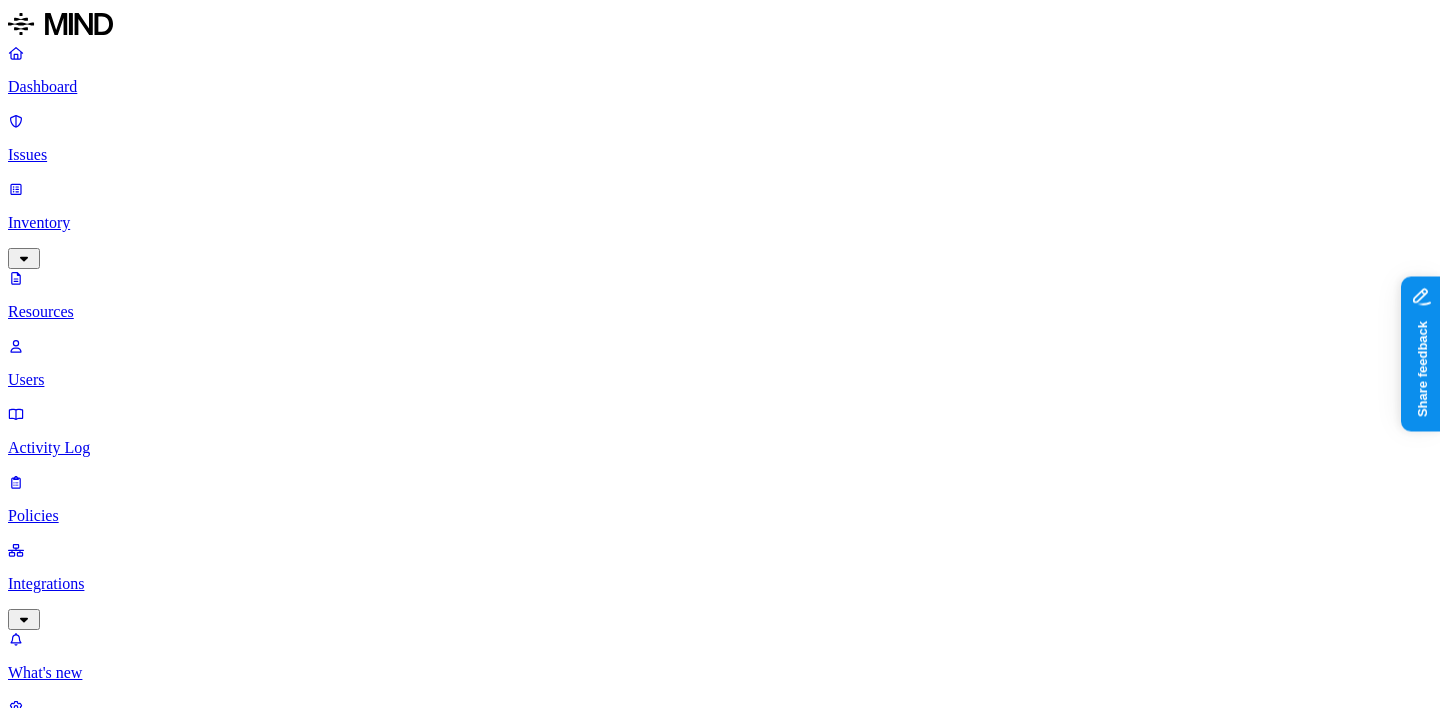scroll, scrollTop: 337, scrollLeft: 0, axis: vertical 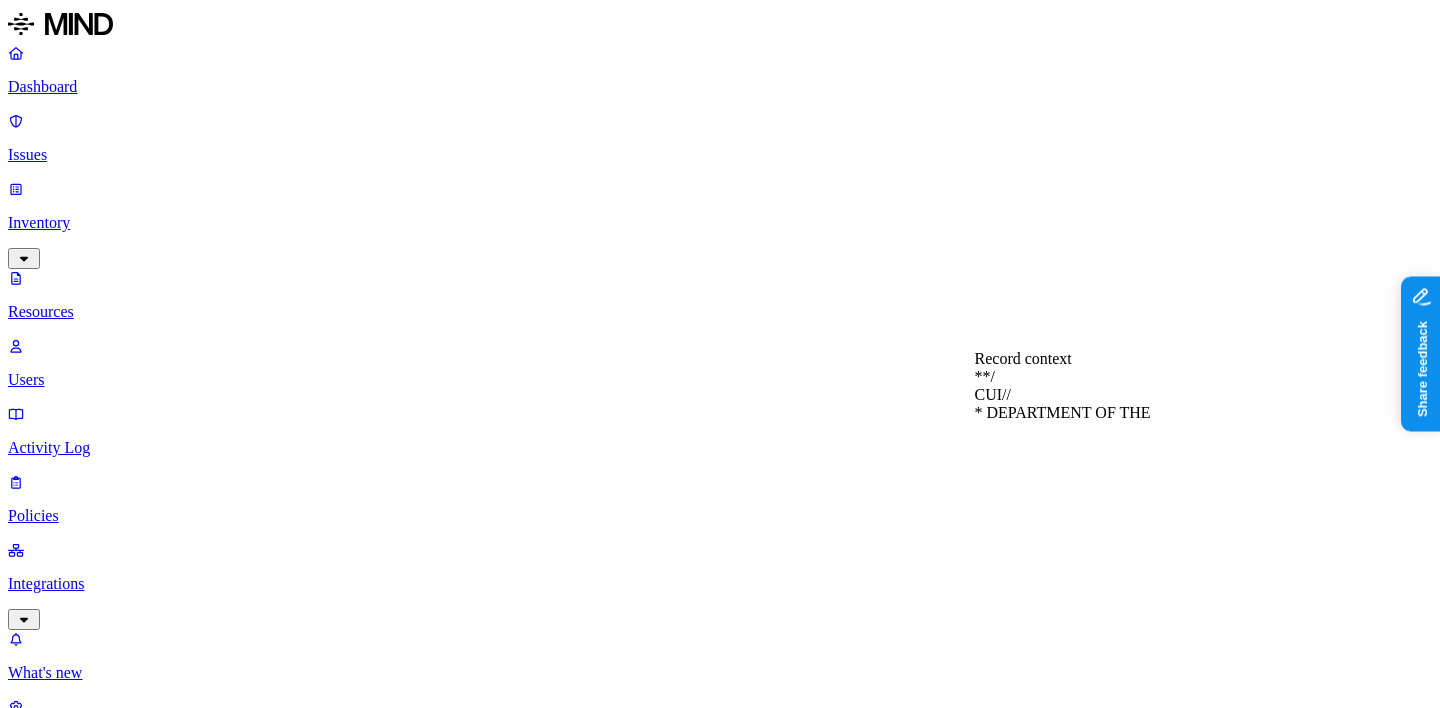 type 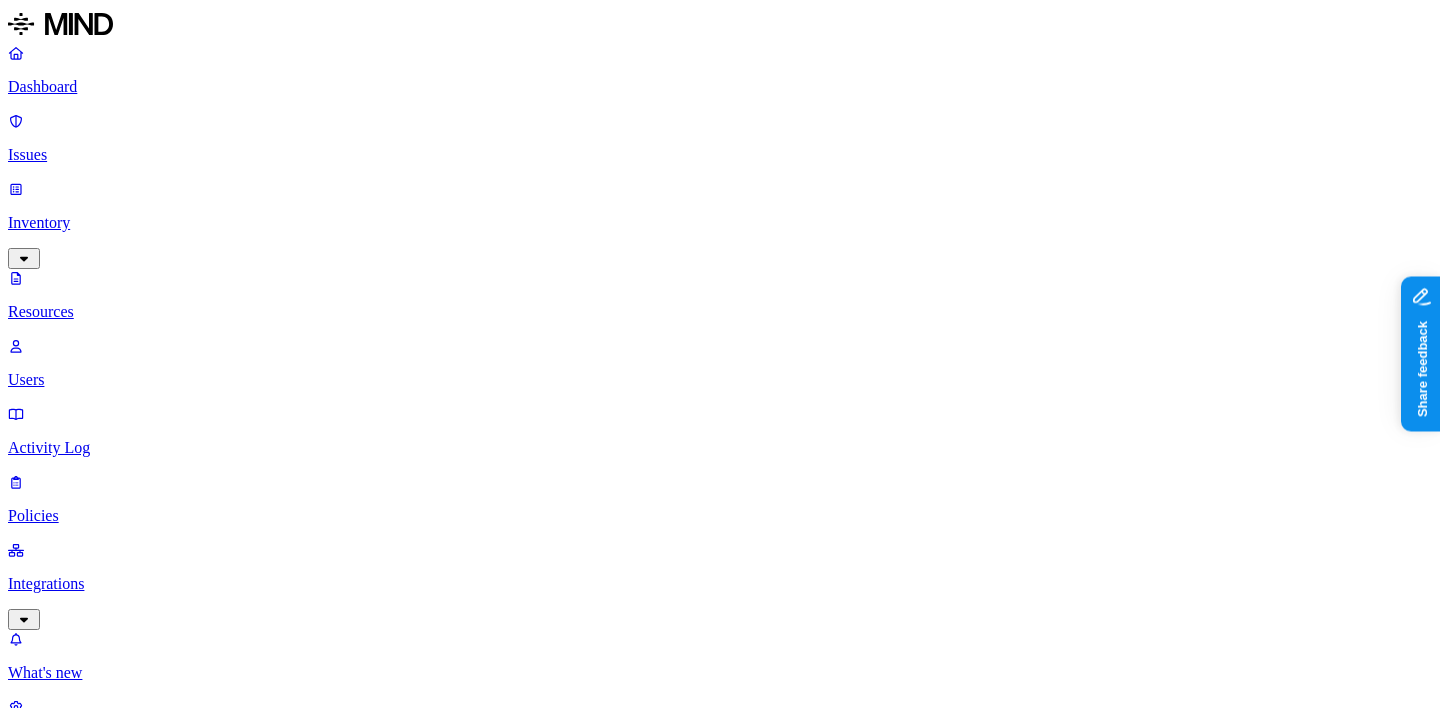 scroll, scrollTop: 337, scrollLeft: 0, axis: vertical 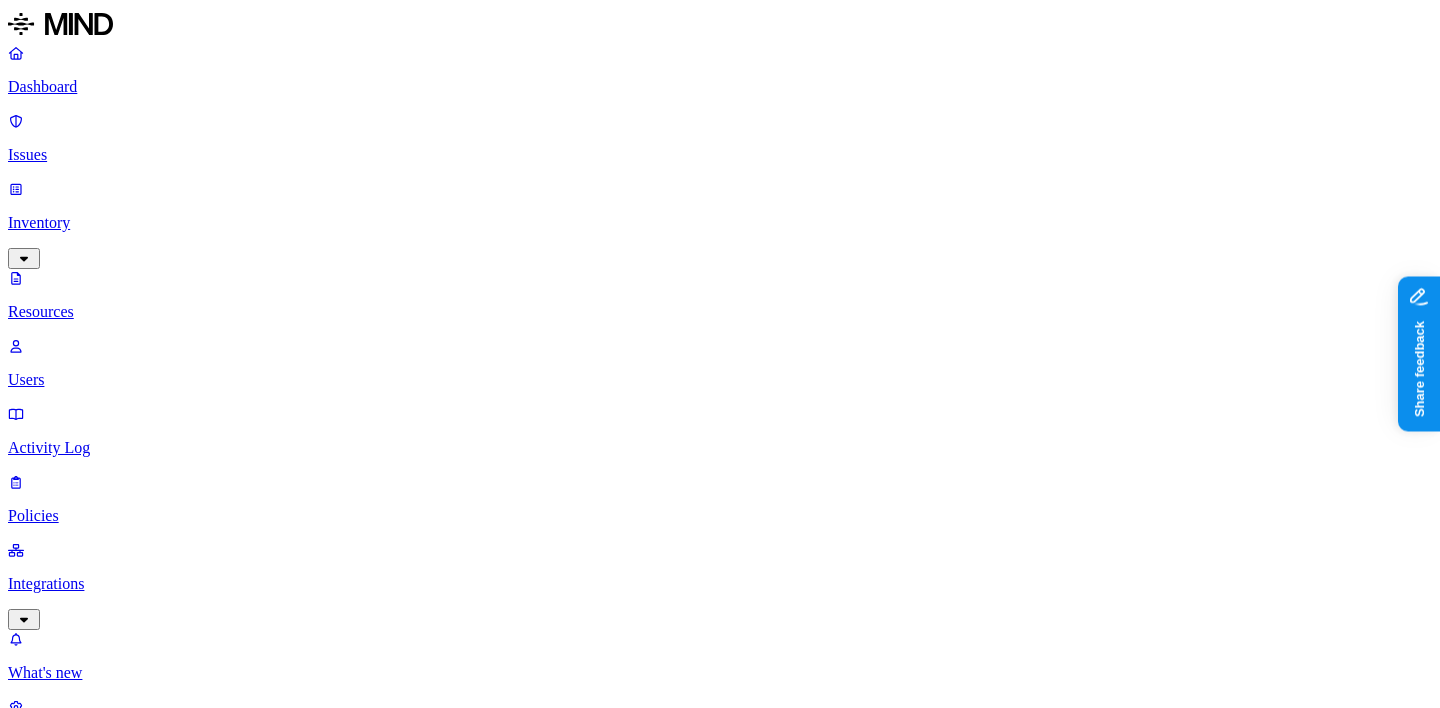 click on "Screenshot 2025-07-03 110403.png Resource Kind OneDrive file Type PNG Image Drive   McBride, Nicholas - Personal Drive Full path McBride, Nicholas/Pictures/Screenshots Classification Other Data types CUI Accessible by Internal 1 Last access time Jul 3, 2025, 07:04 PM Owner   McBride, Nicholas Last accessed by nicholas.mcbride@aptim.com Creation time Jul 3, 2025, 07:04 PM Classification Other CUI 1 Accessible by 1 Item Name Type nicholas.mcbride@aptim.com Internal Access logs 1 Log Event User Date File sync uploaded nicholas.mcbride@aptim.com Jul 3, 2025, 07:04 PM" at bounding box center (720, 4486) 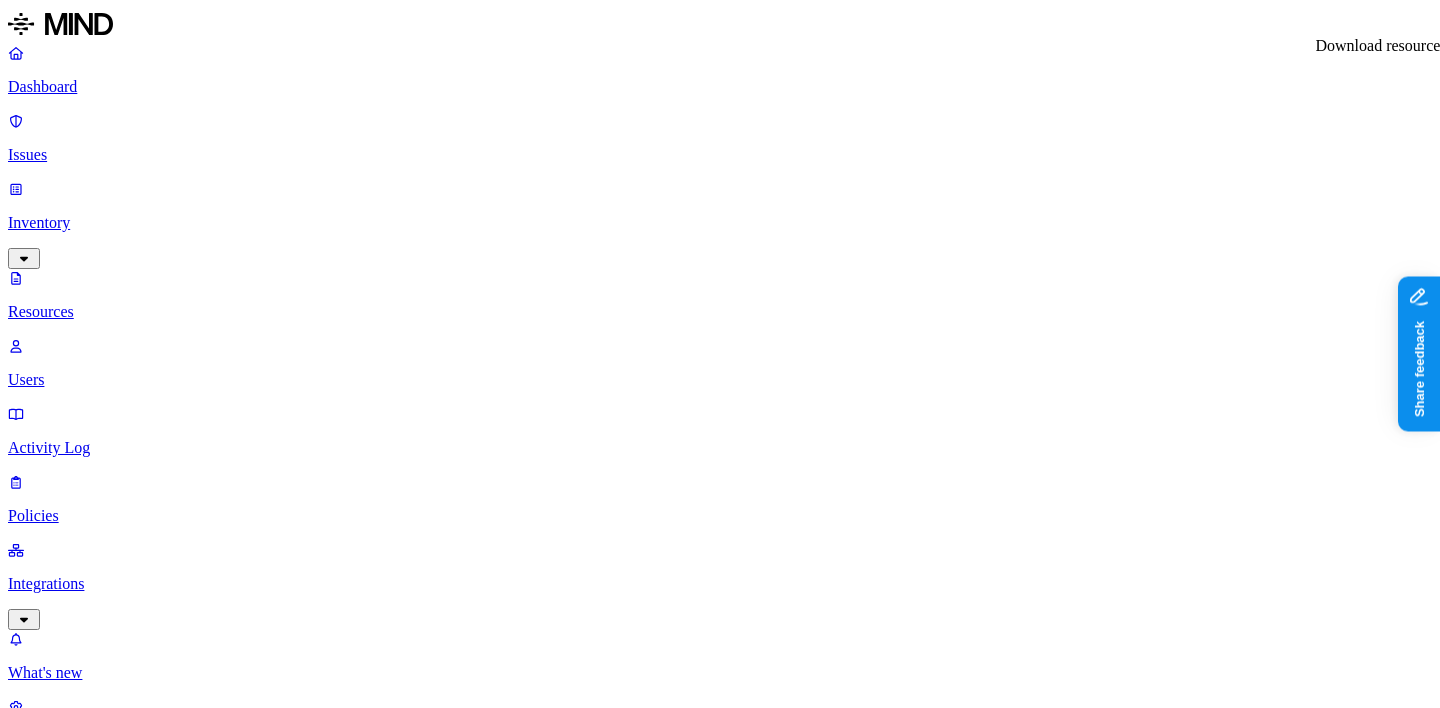 click 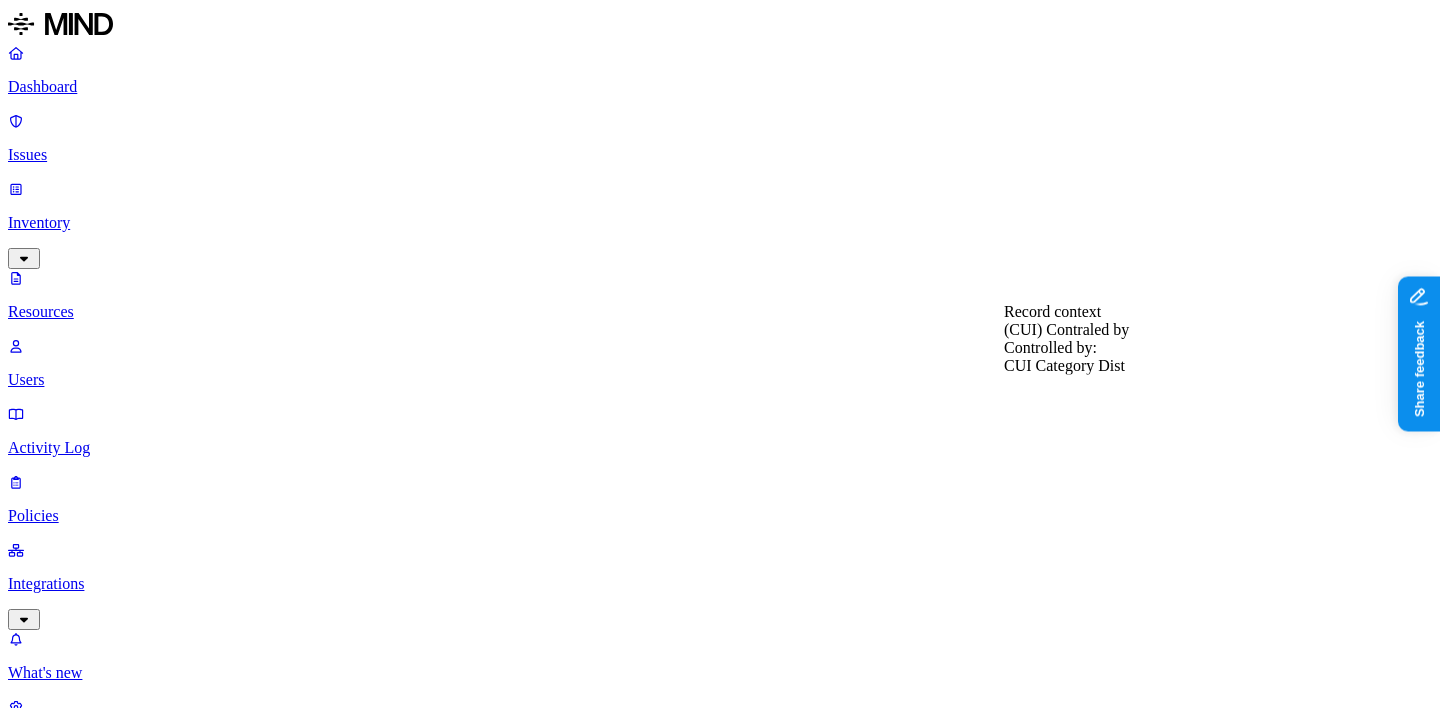 type 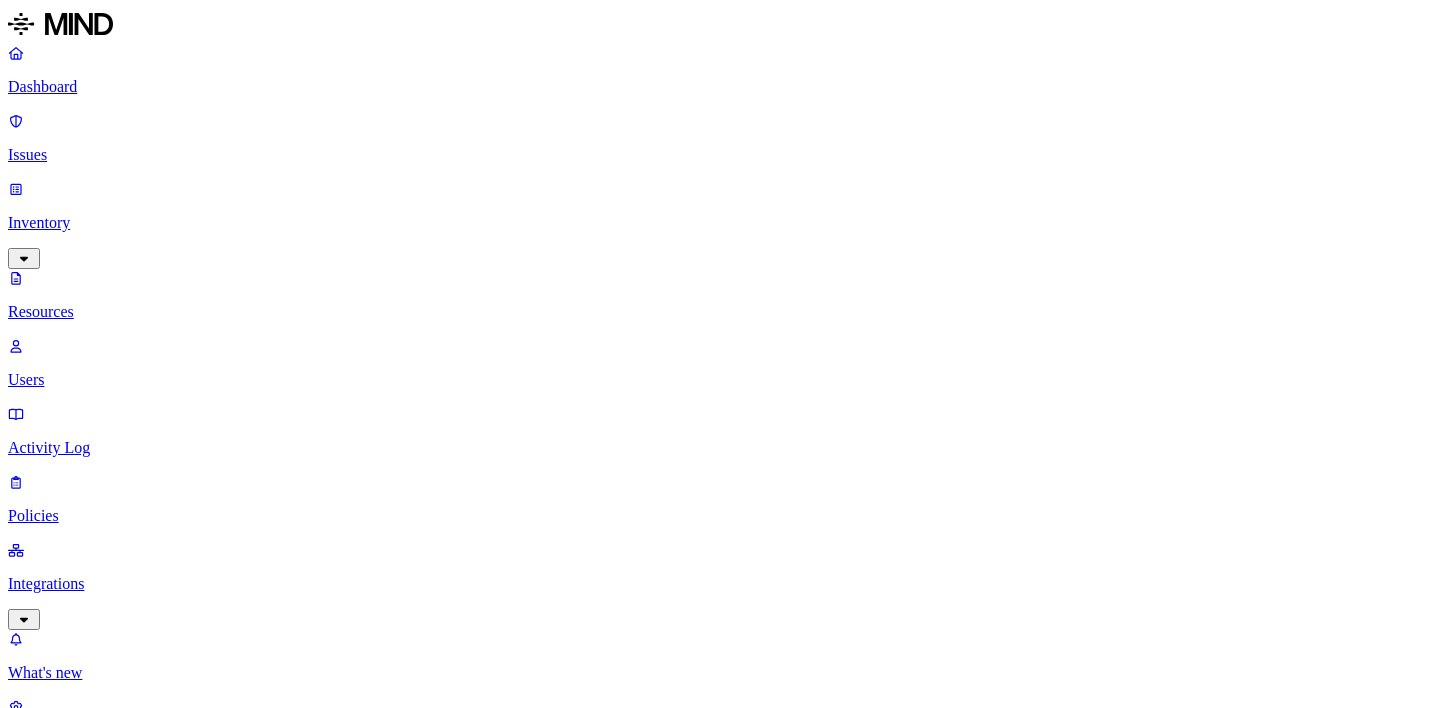 scroll, scrollTop: 0, scrollLeft: 0, axis: both 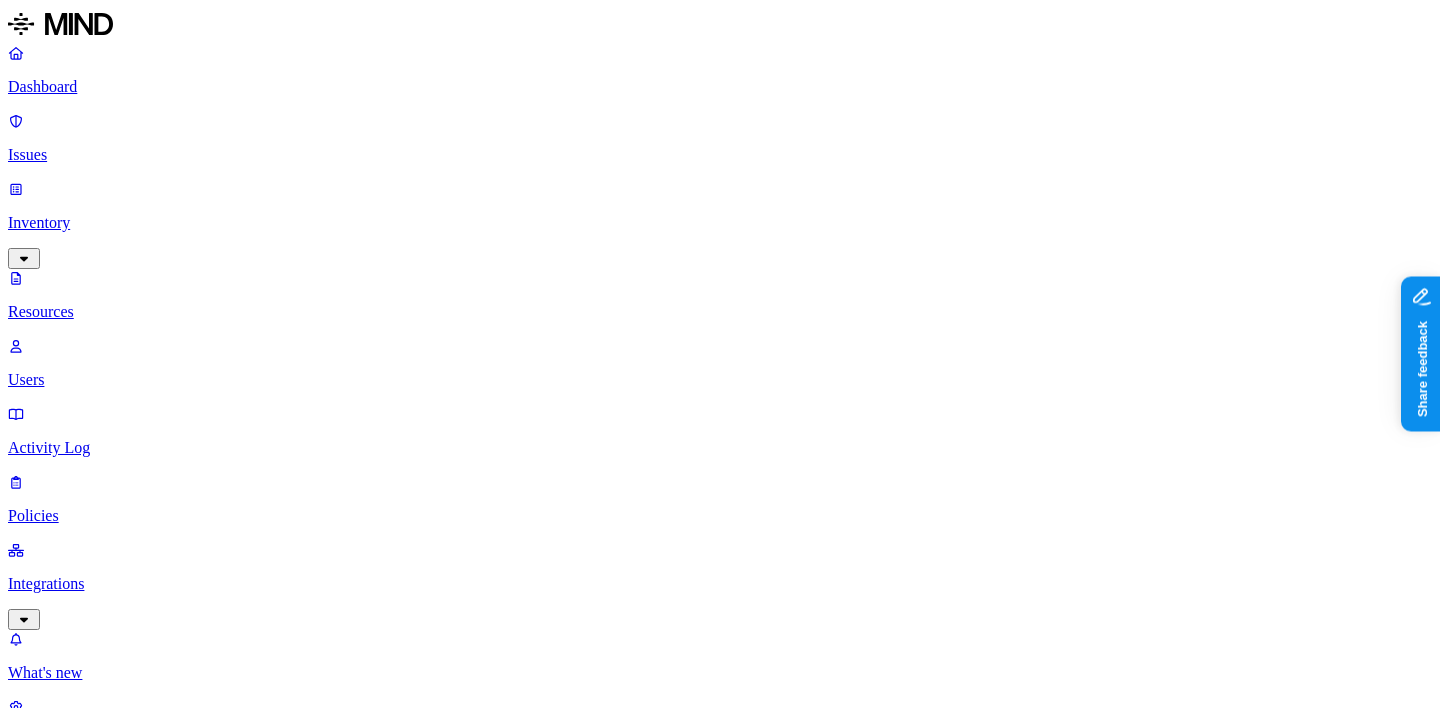 click on "Other CUI 1" at bounding box center (32, 5343) 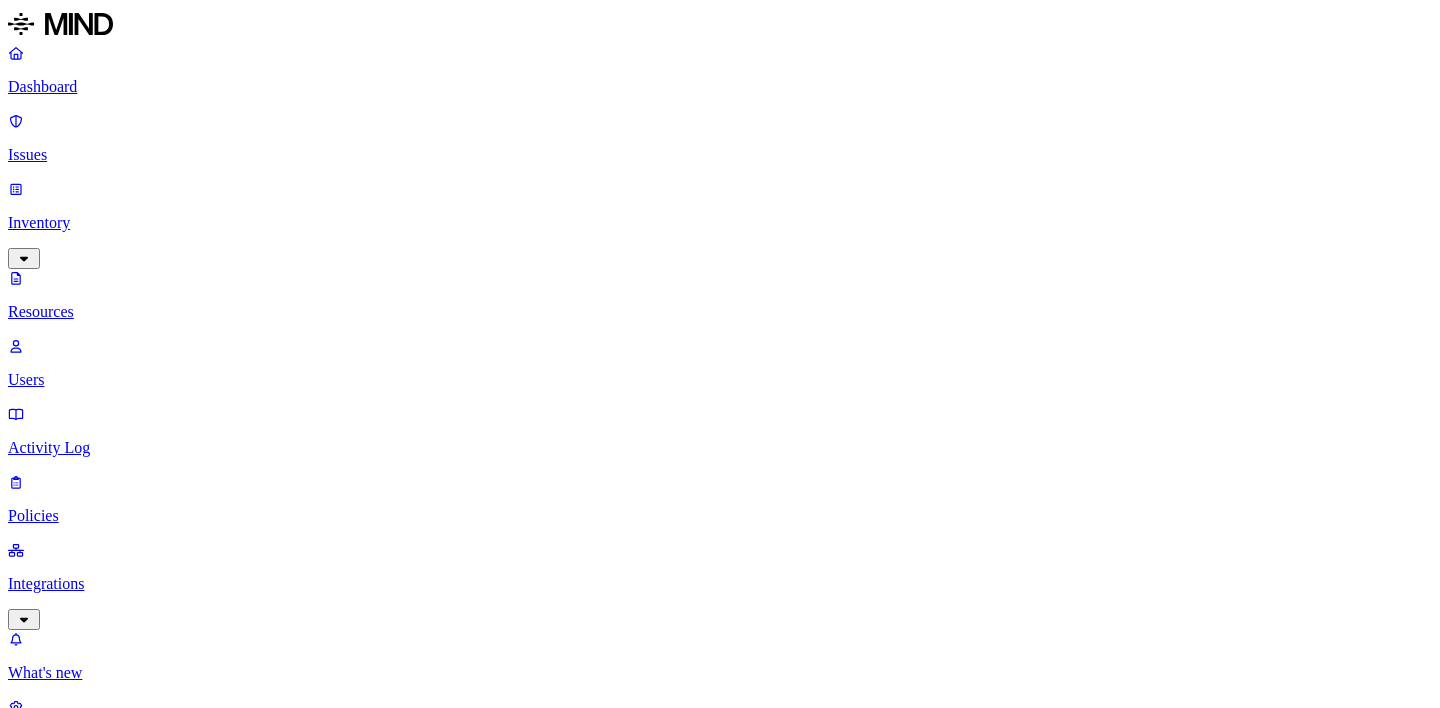 scroll, scrollTop: 0, scrollLeft: 0, axis: both 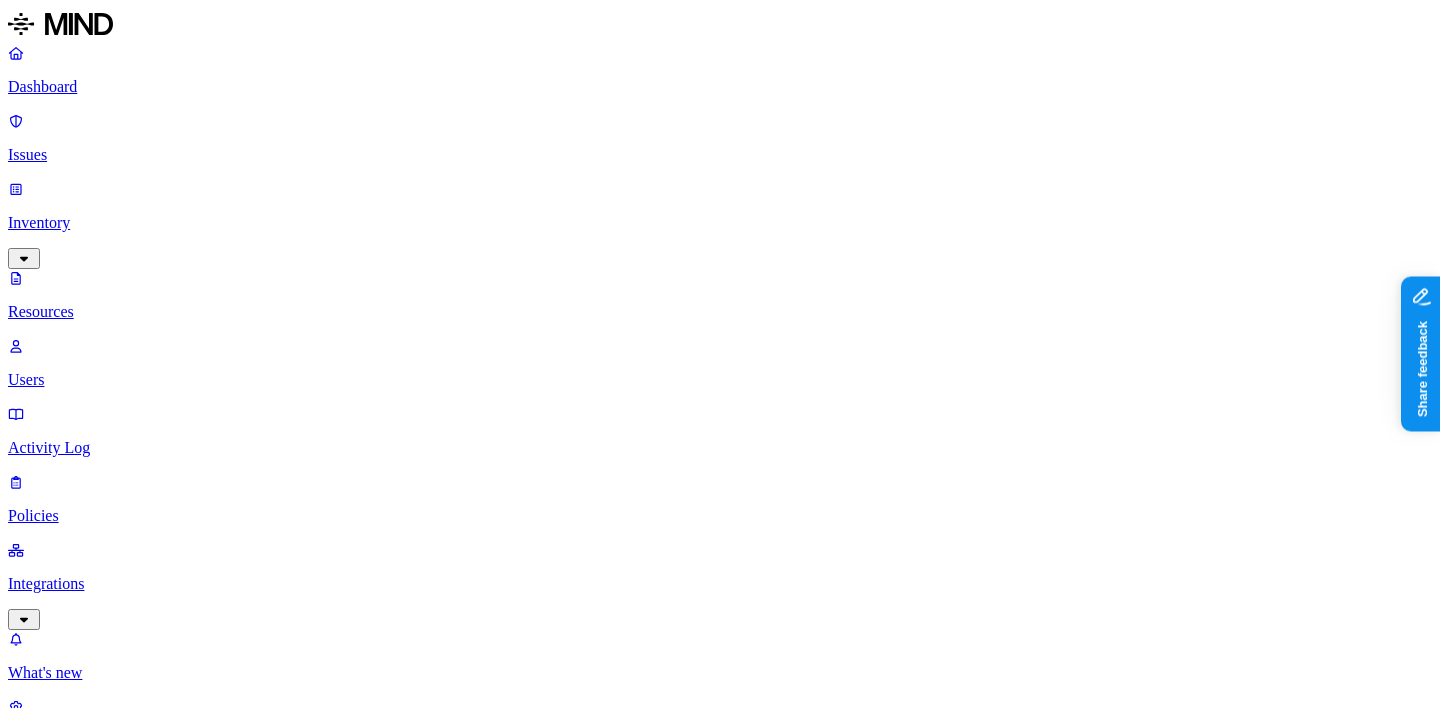 click on "CUI" at bounding box center (32, 8145) 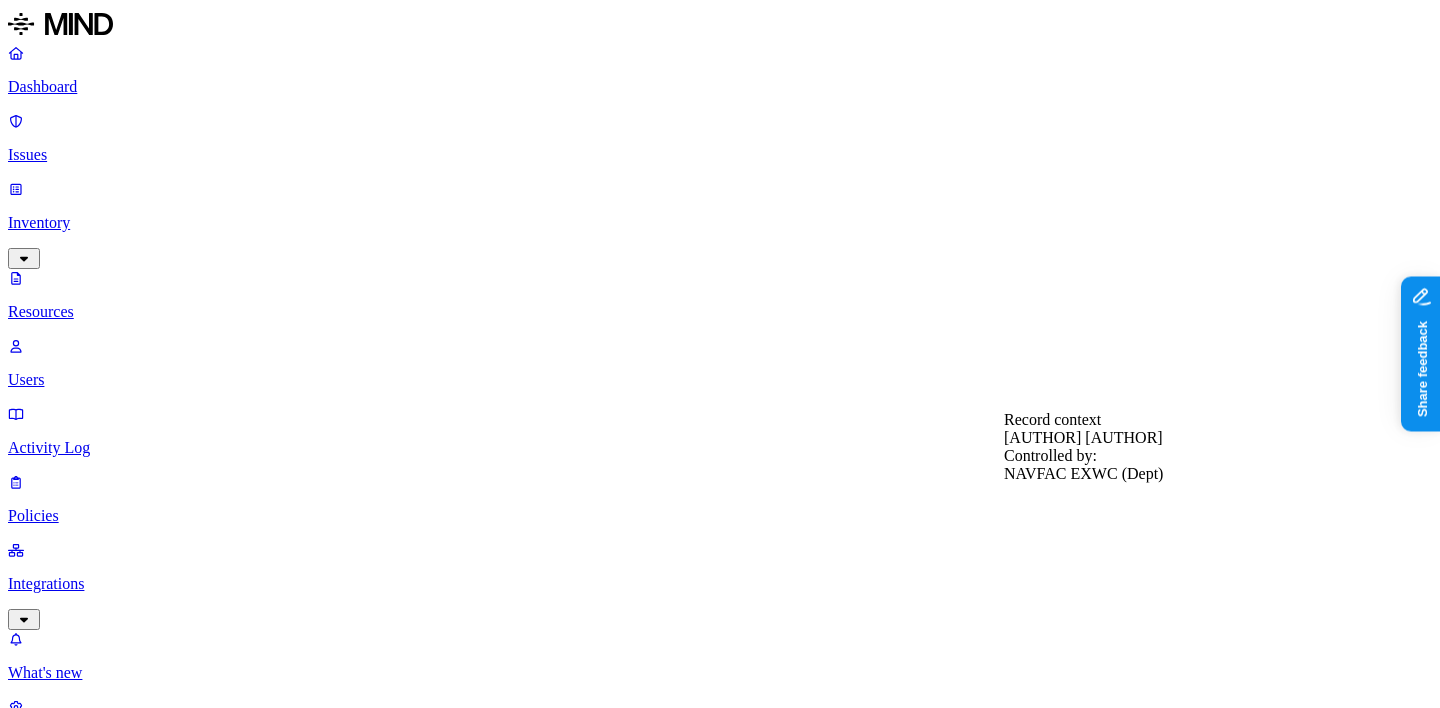 type 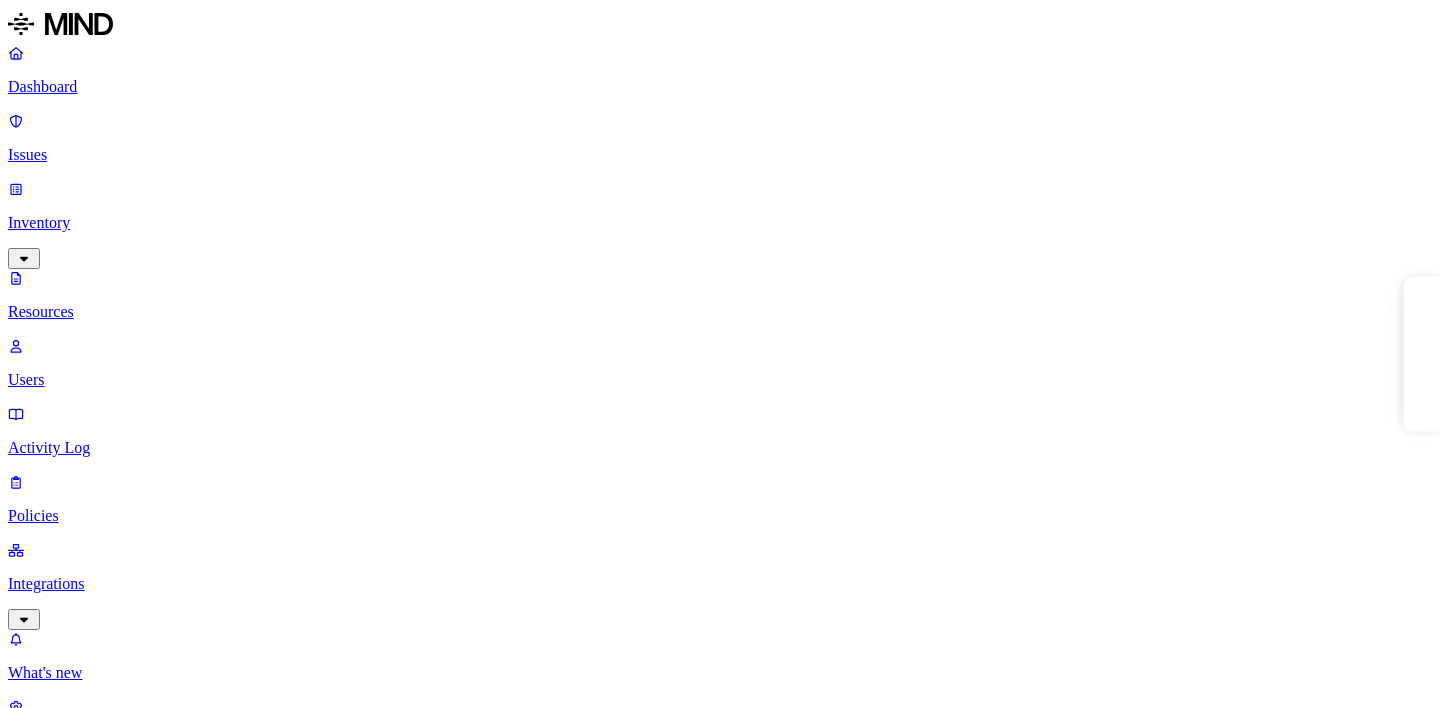 scroll, scrollTop: 0, scrollLeft: 0, axis: both 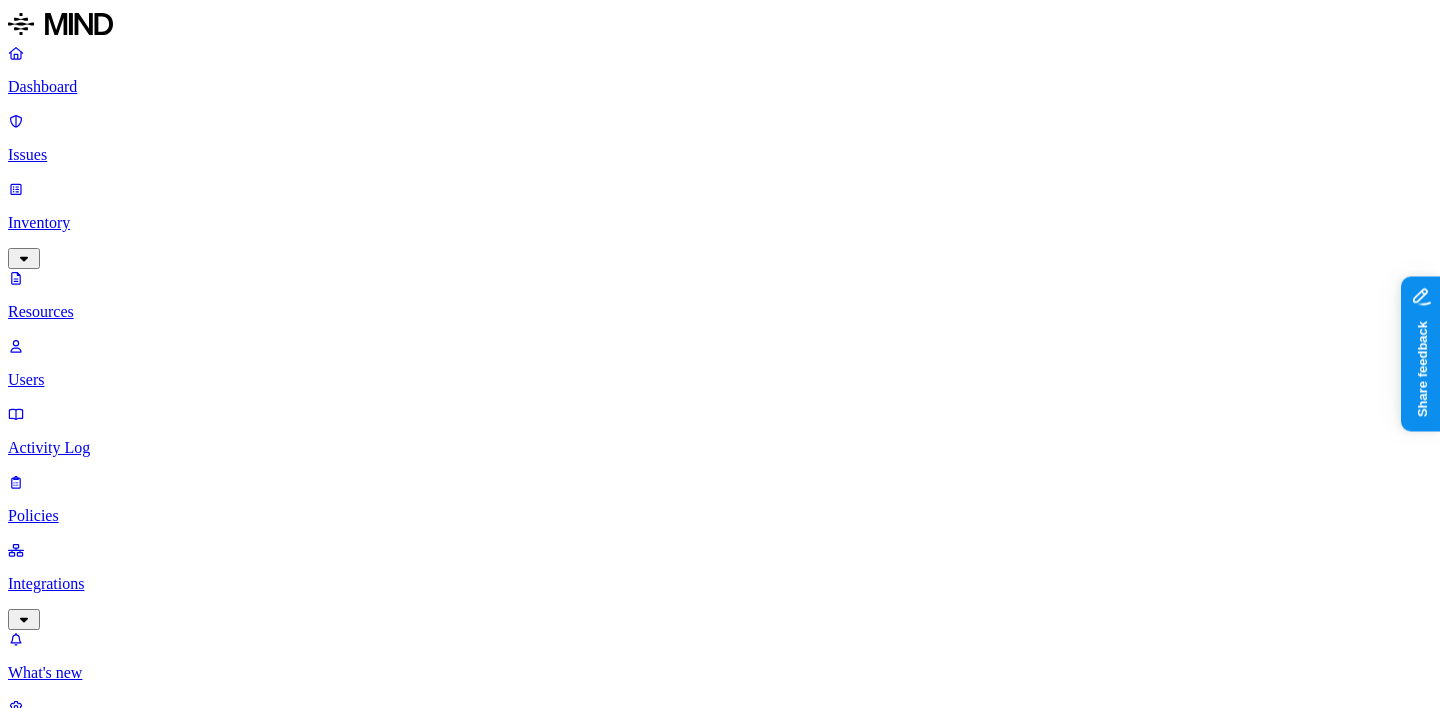 click on "Other CUI 1" at bounding box center (32, 7298) 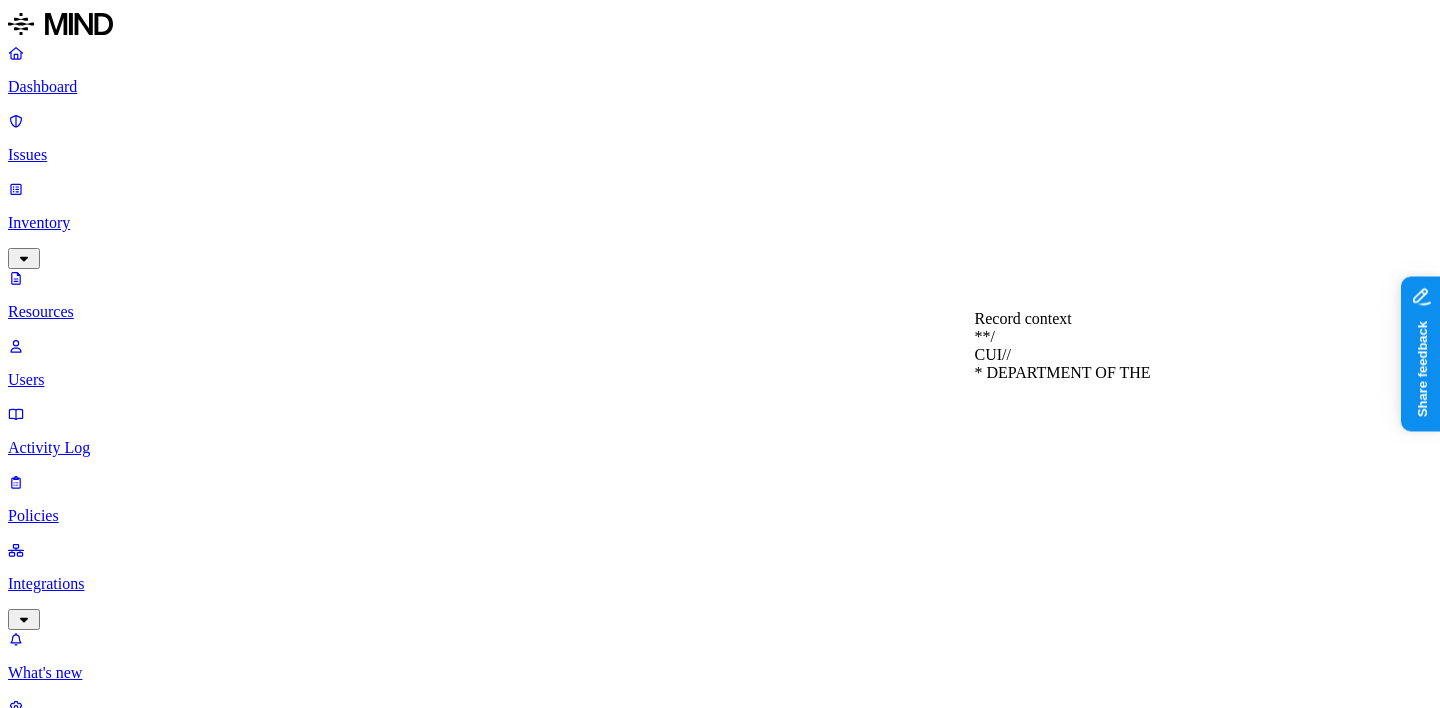type 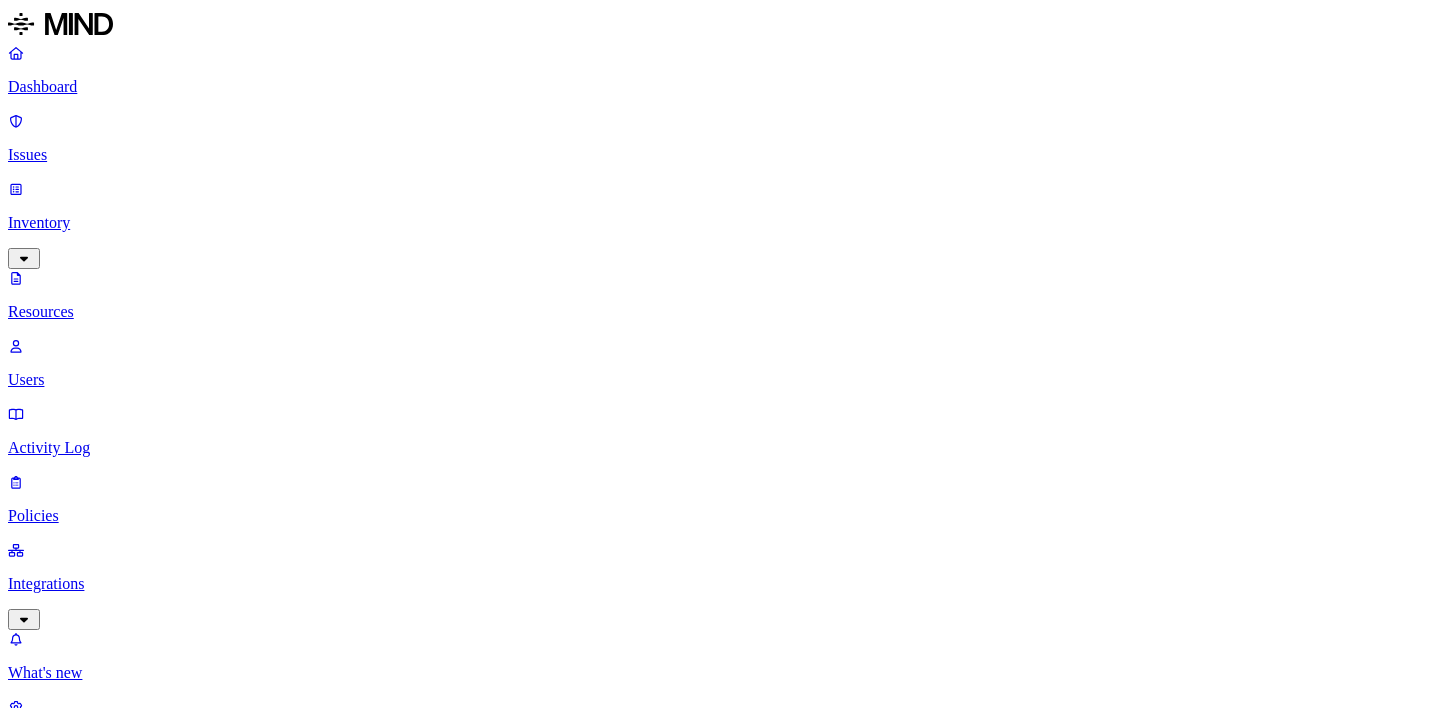 scroll, scrollTop: 0, scrollLeft: 0, axis: both 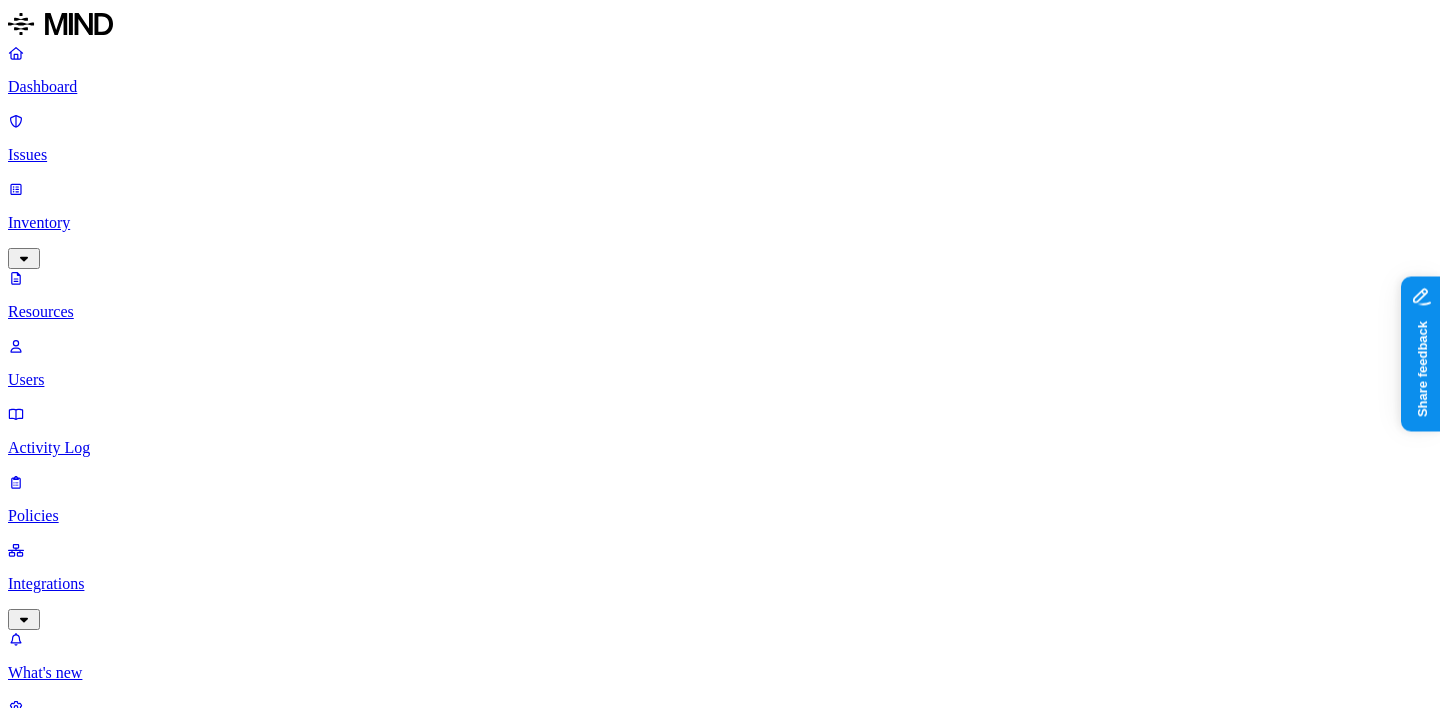 click on "Other" at bounding box center [32, 11007] 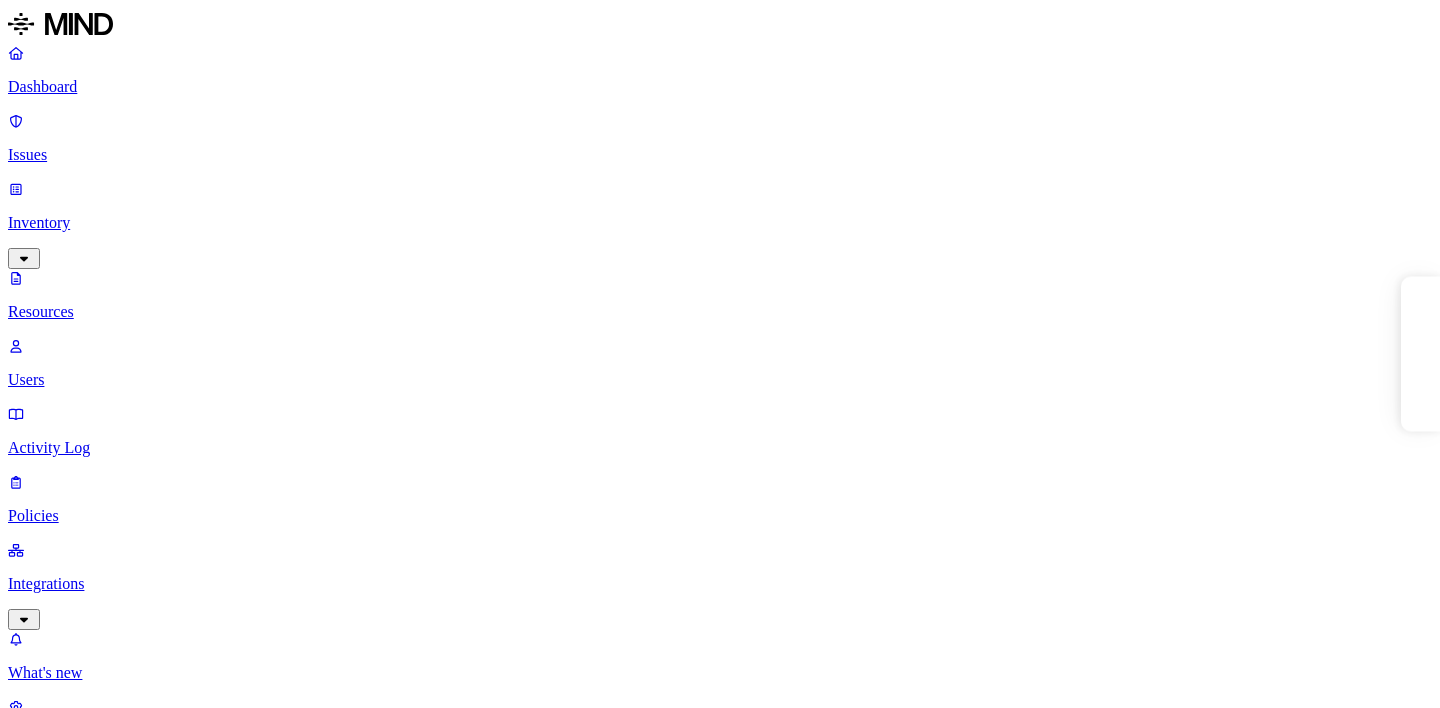 scroll, scrollTop: 0, scrollLeft: 0, axis: both 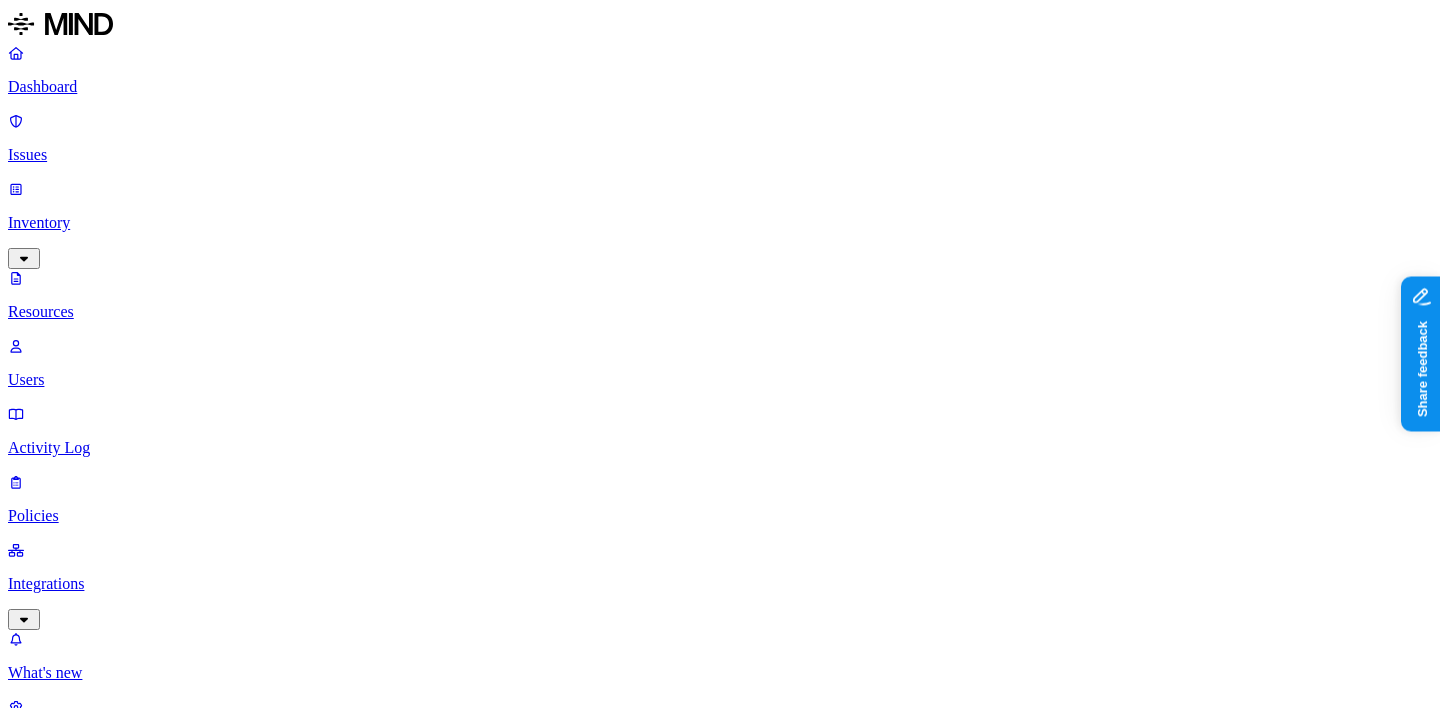 type 